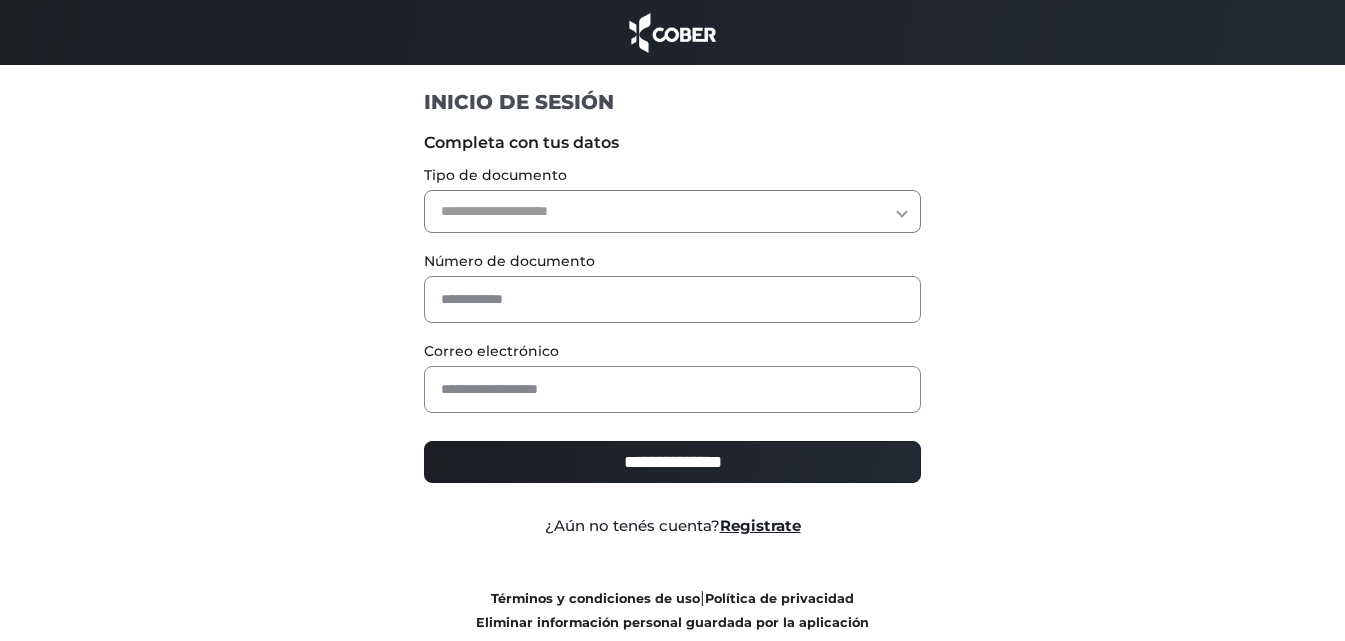scroll, scrollTop: 0, scrollLeft: 0, axis: both 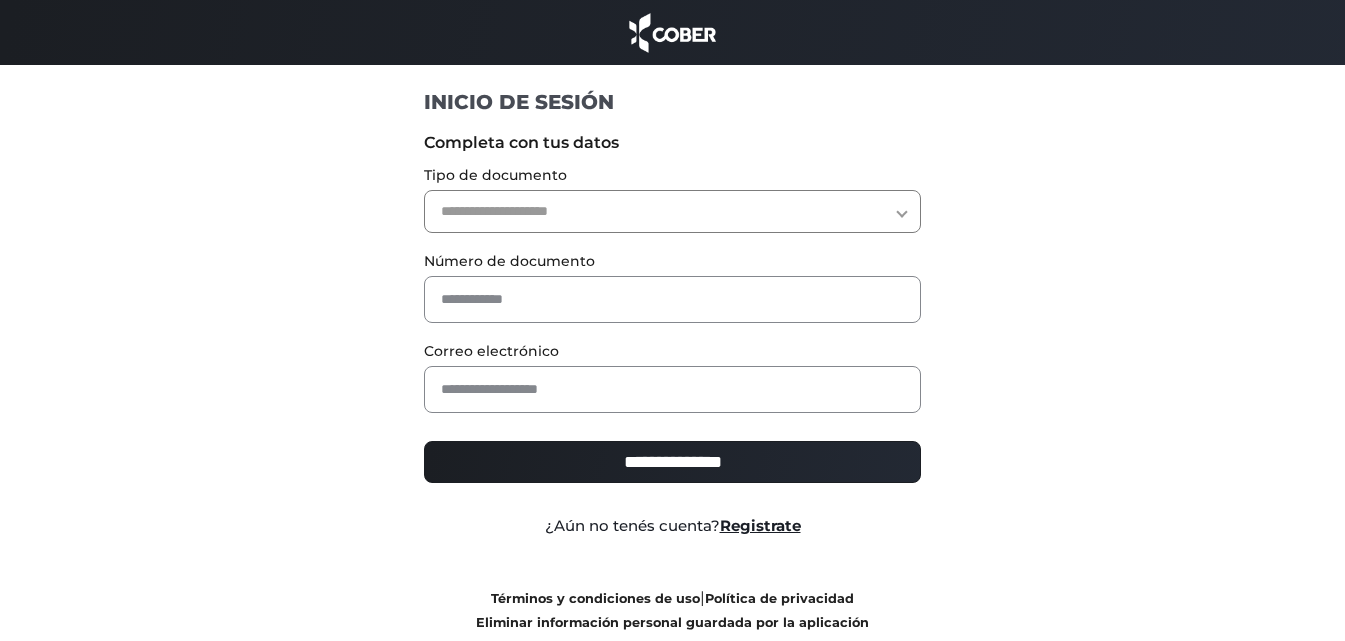 click on "**********" at bounding box center (672, 211) 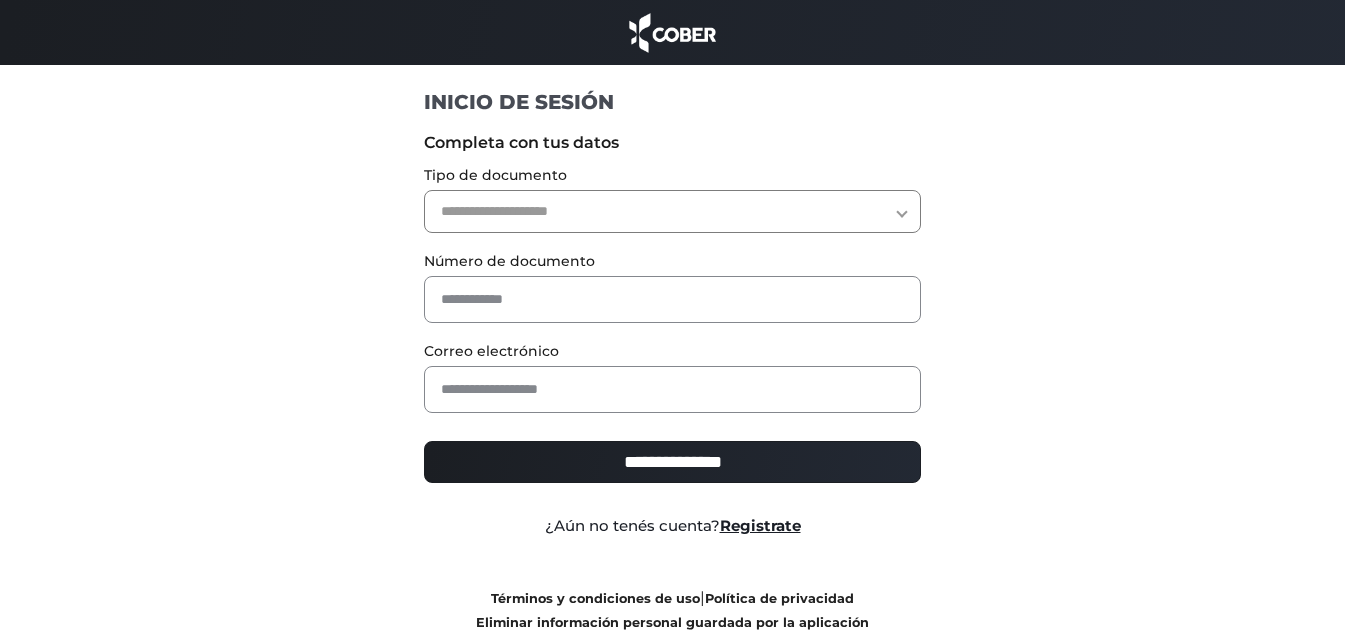 select on "***" 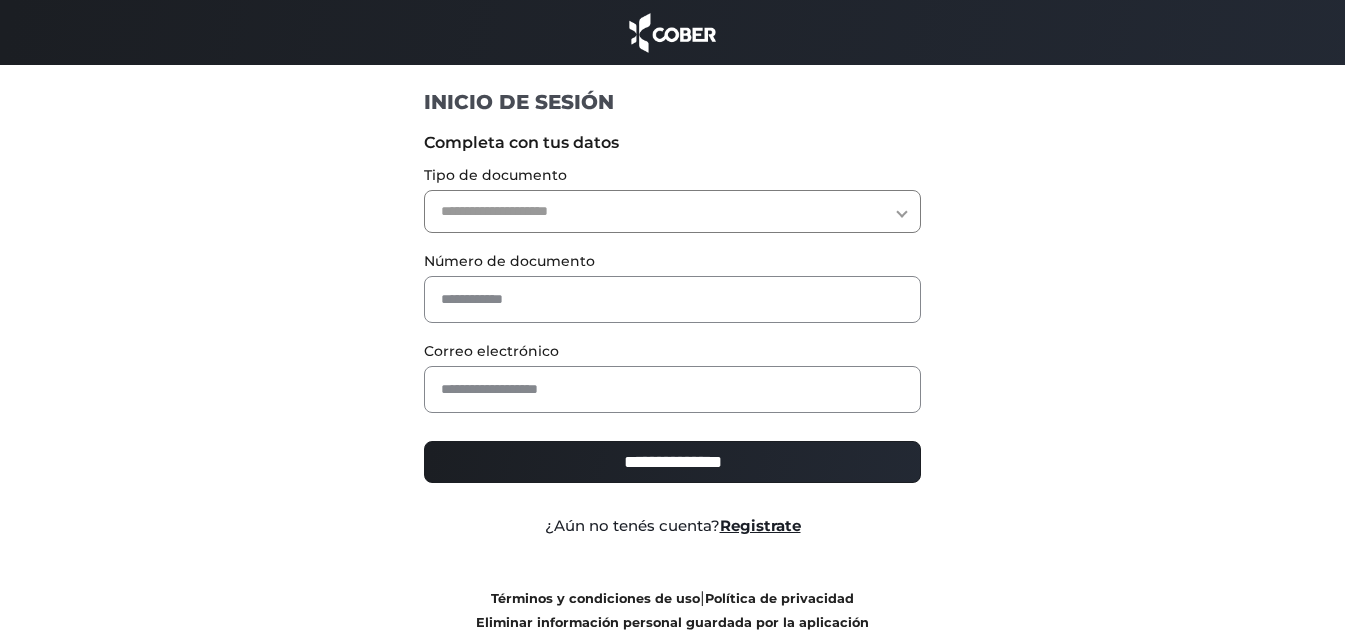 click on "**********" at bounding box center [672, 211] 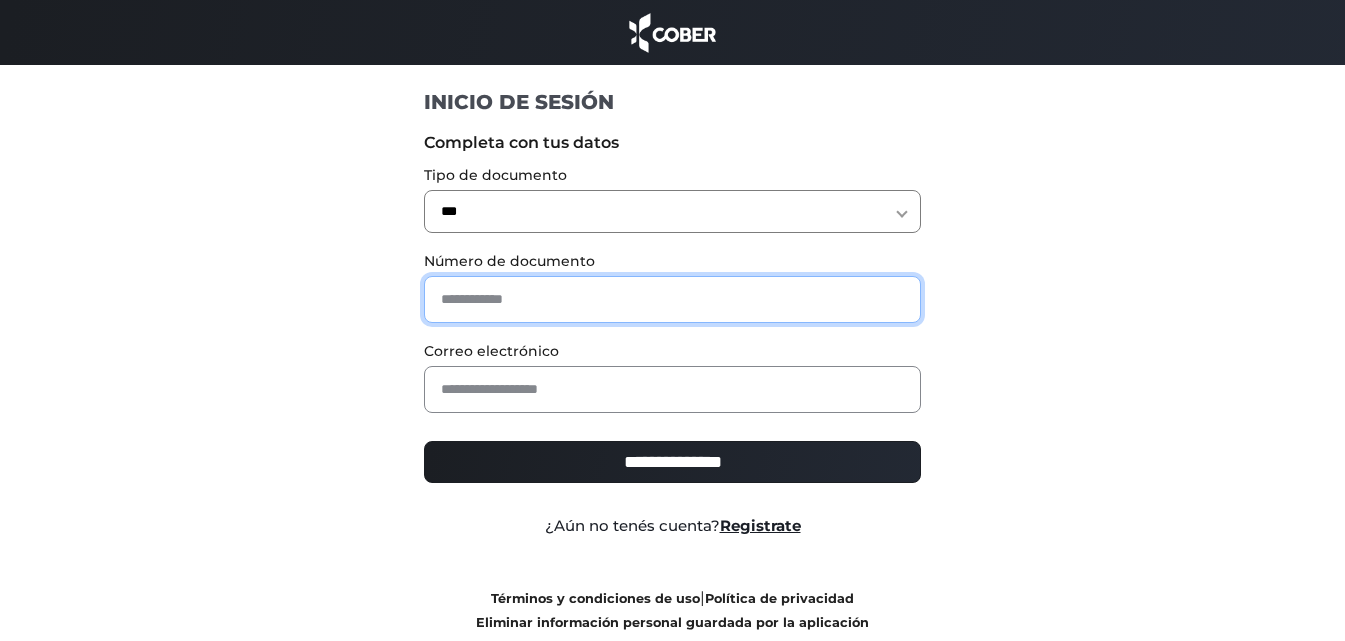 click at bounding box center [672, 299] 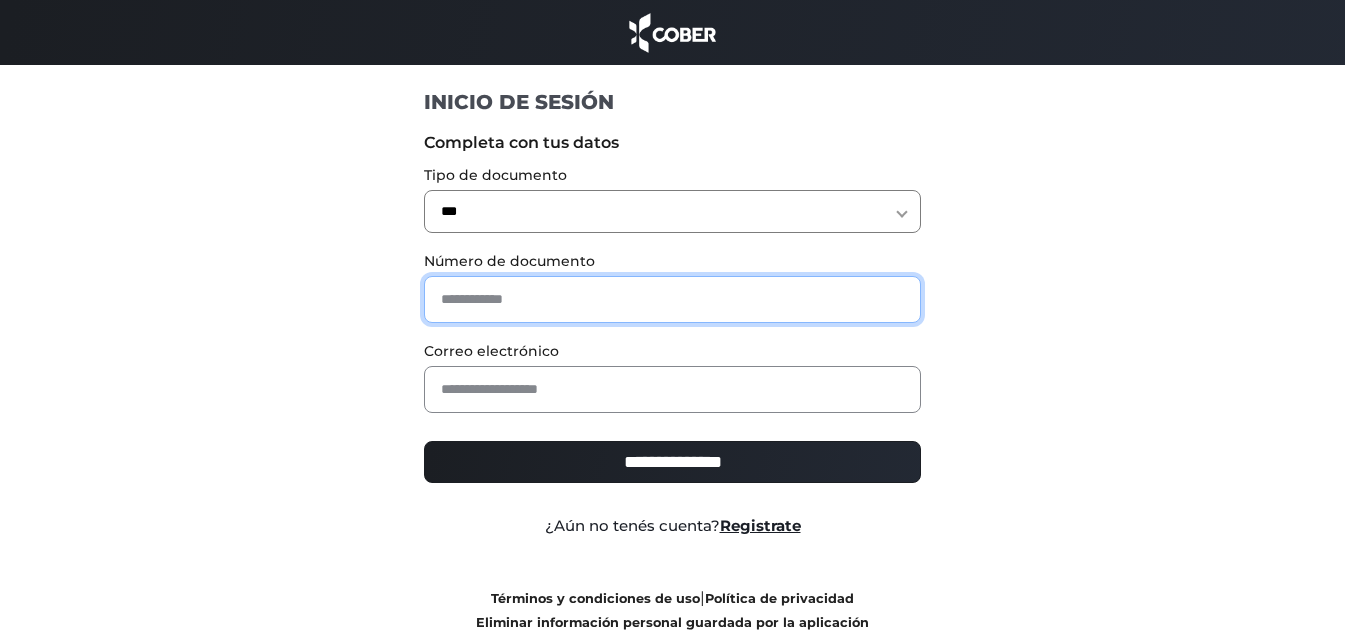 type on "********" 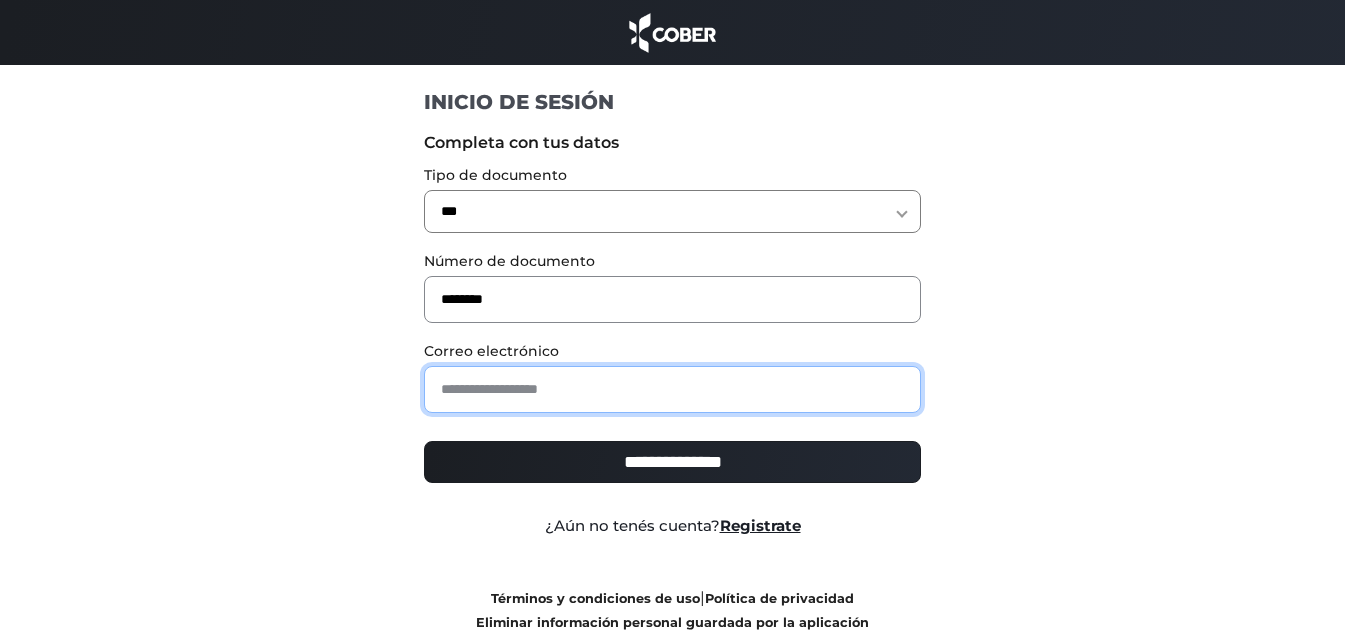 click at bounding box center [672, 389] 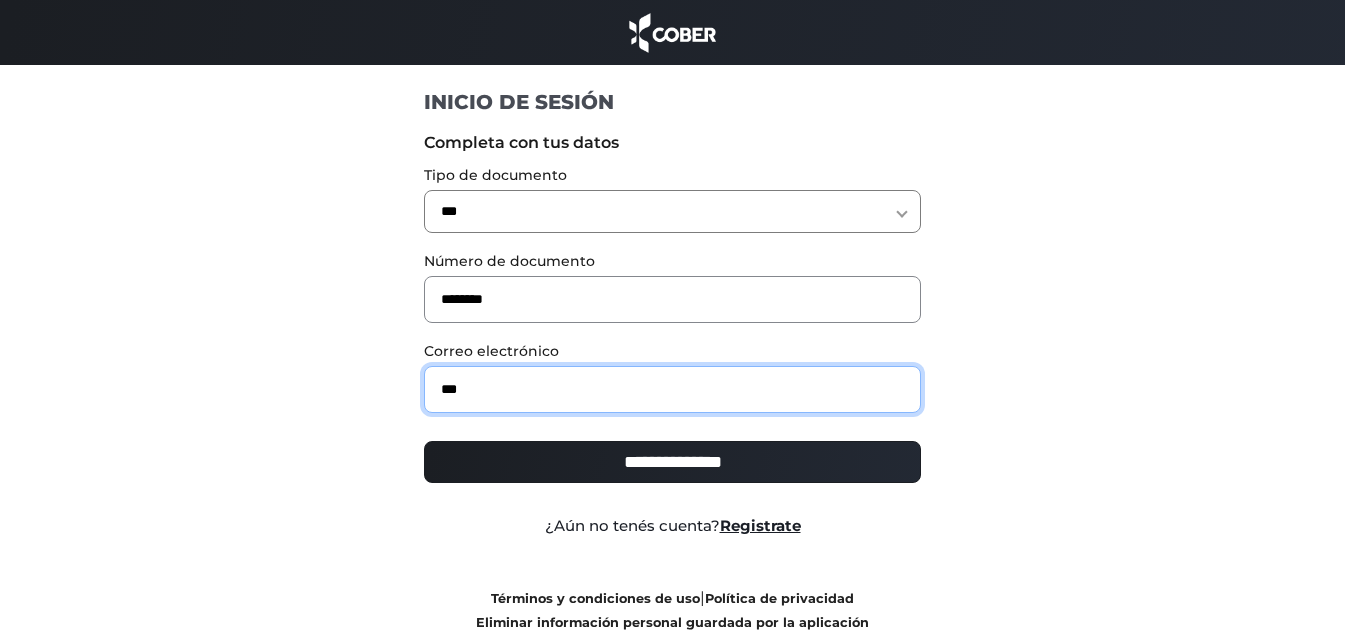 type on "**********" 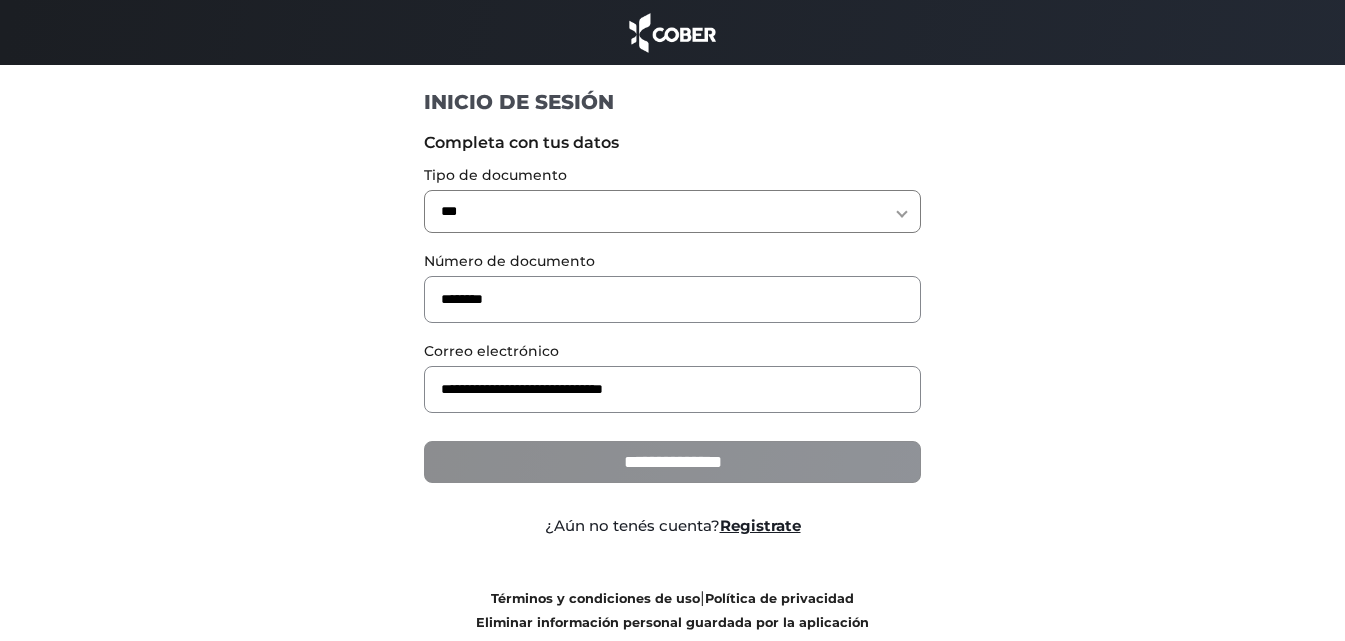 click on "**********" at bounding box center (672, 462) 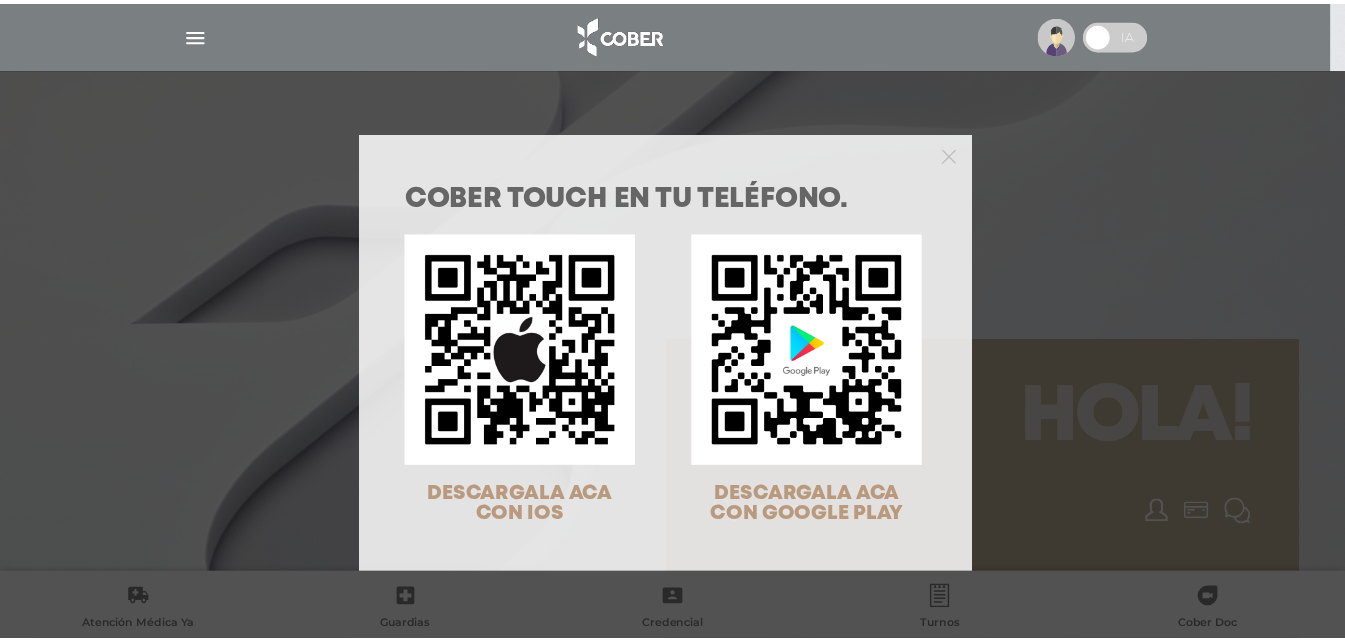 scroll, scrollTop: 0, scrollLeft: 0, axis: both 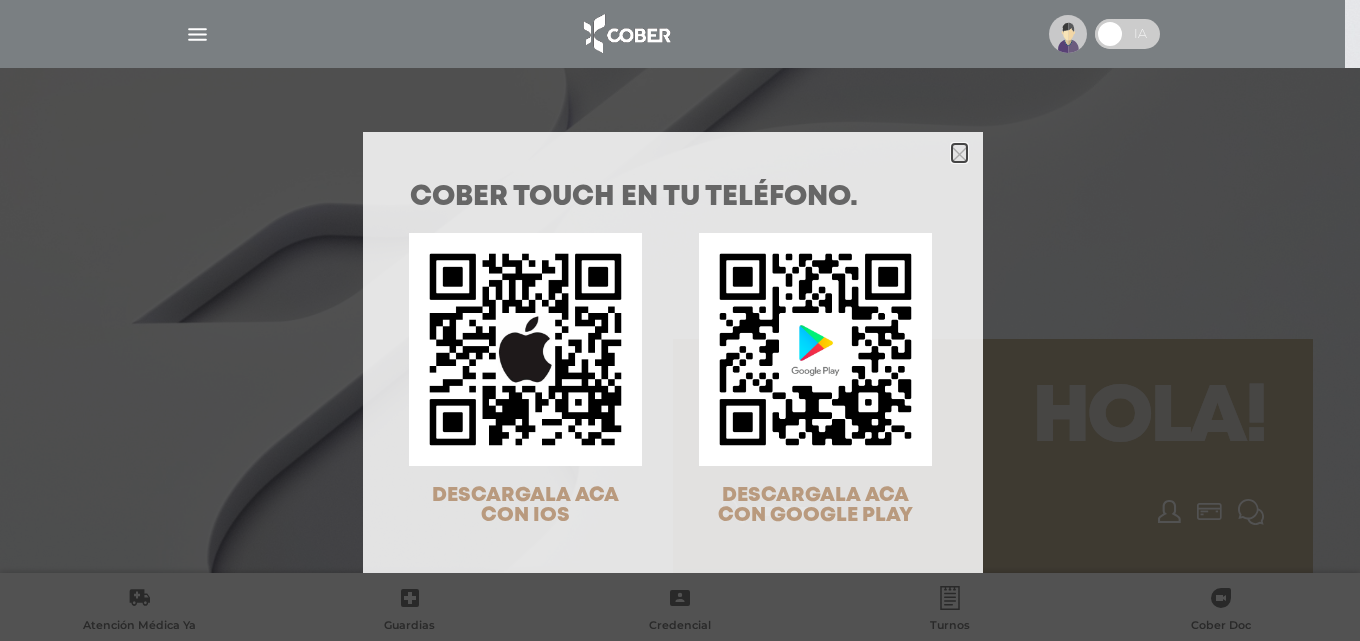 click 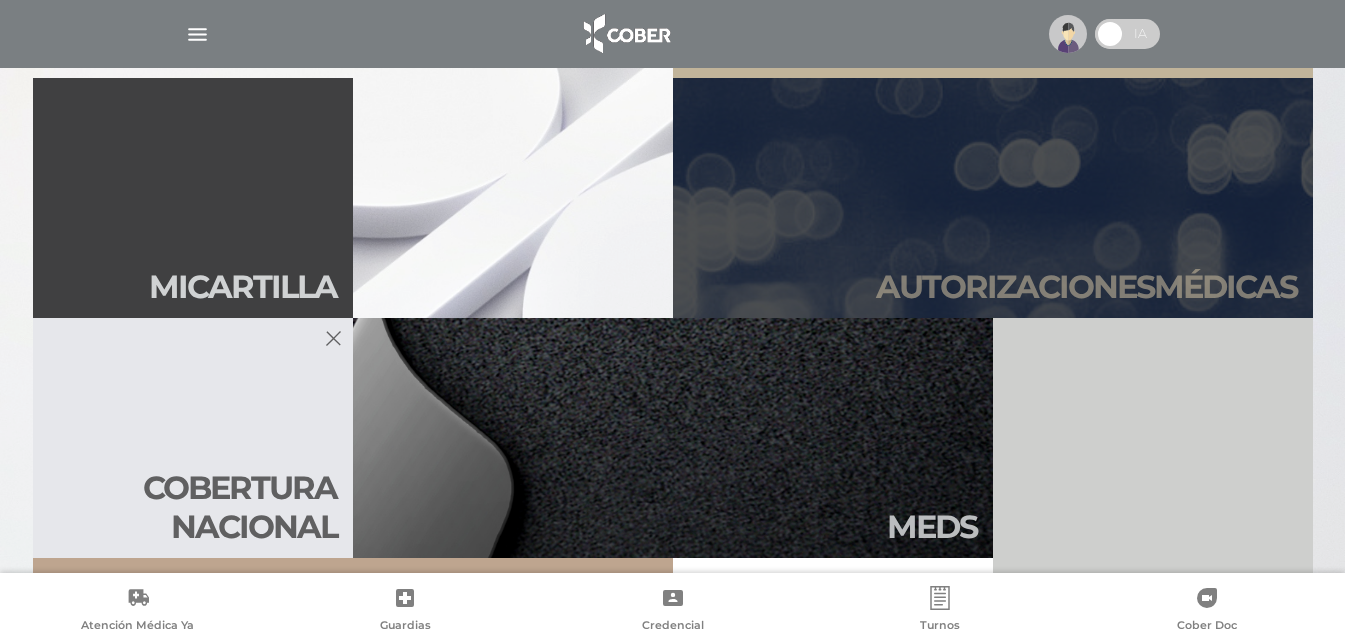 scroll, scrollTop: 500, scrollLeft: 0, axis: vertical 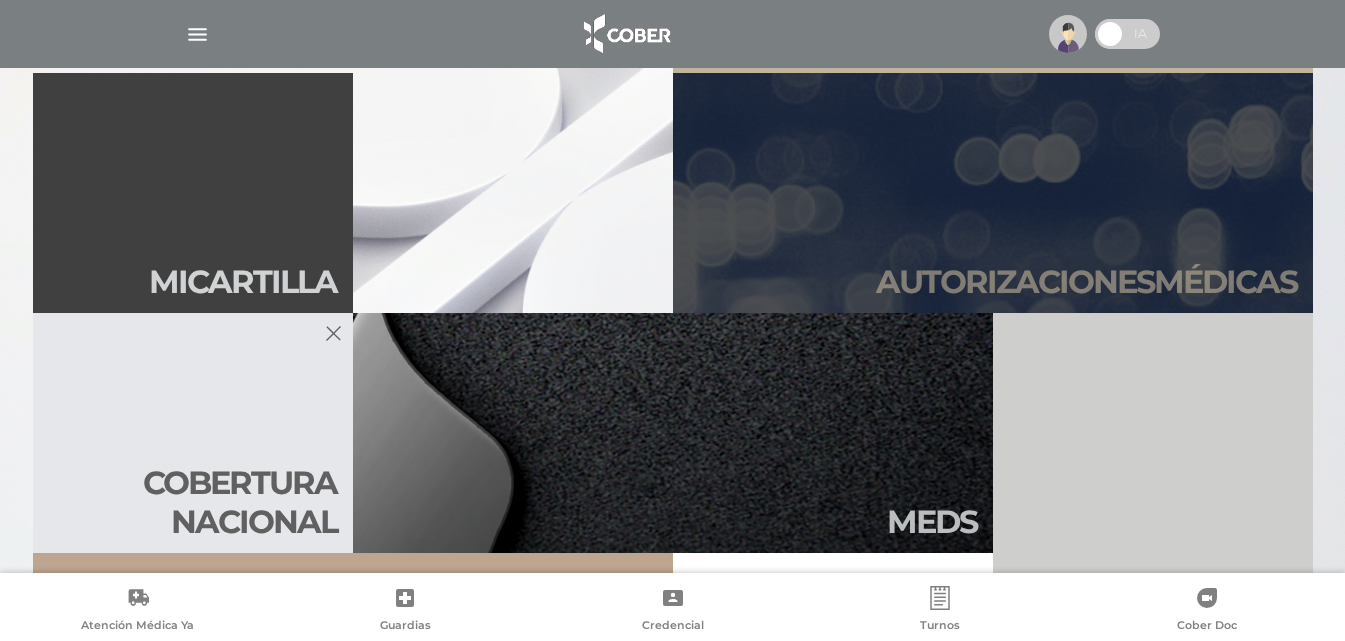 click on "Autori zaciones  médicas" at bounding box center (1086, 282) 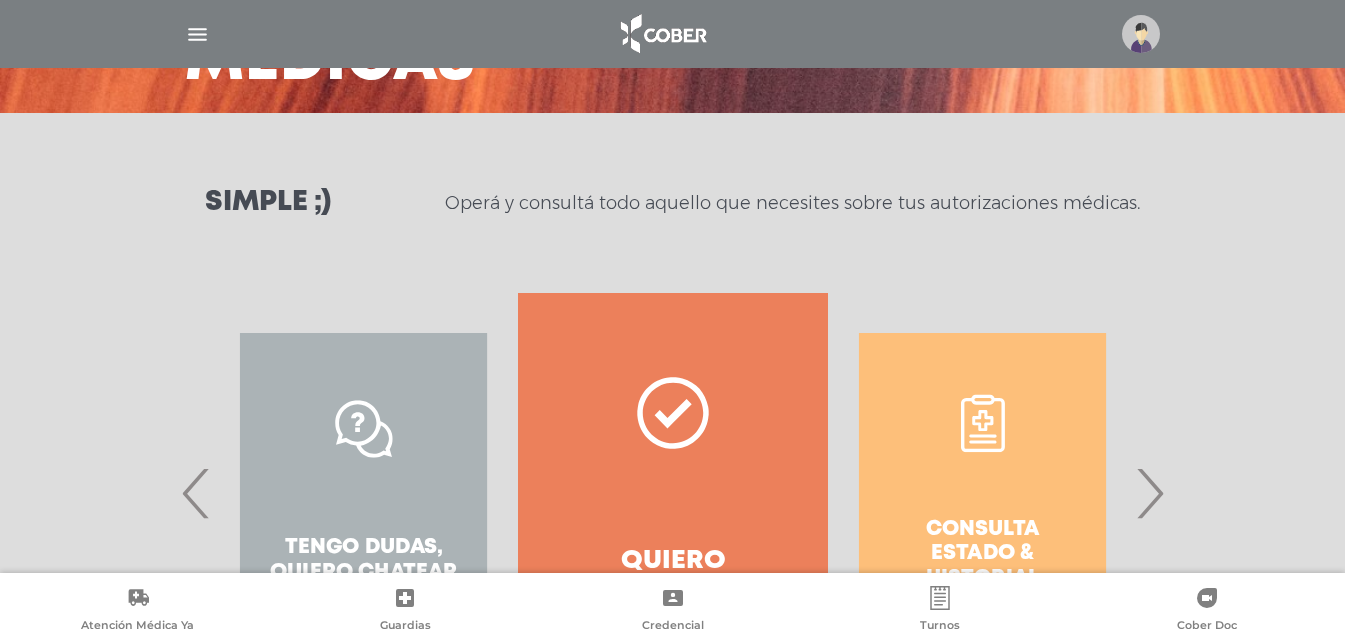 scroll, scrollTop: 300, scrollLeft: 0, axis: vertical 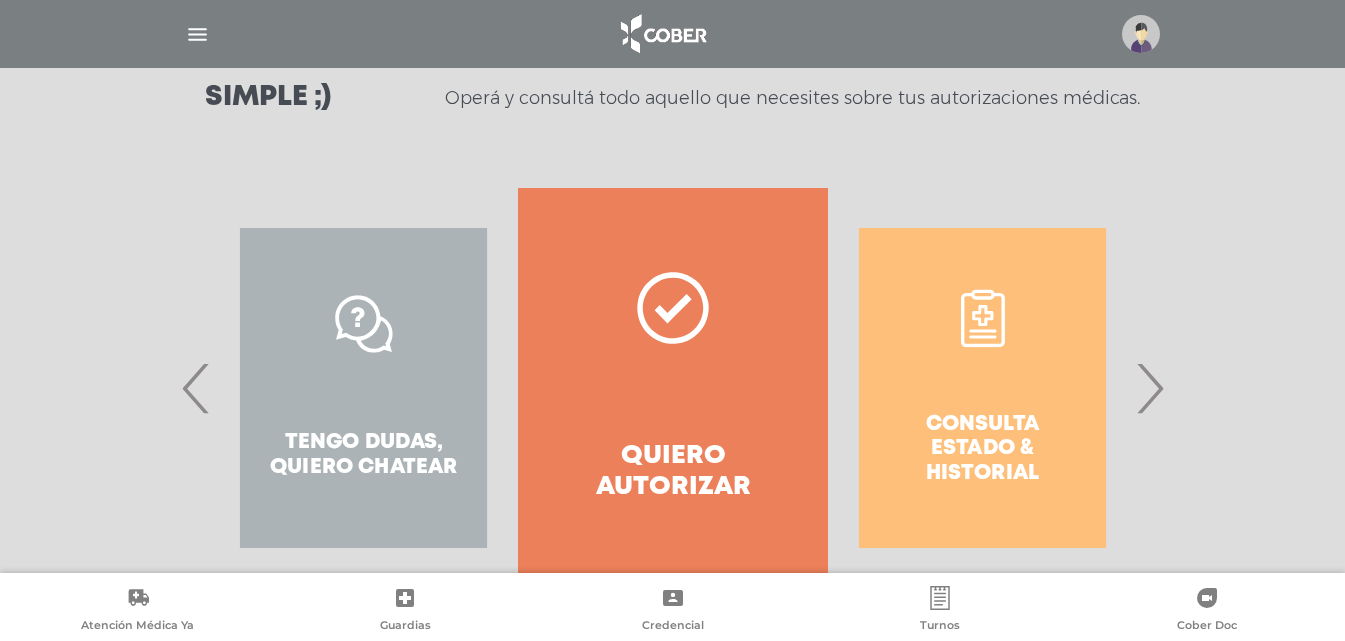 click on "Quiero autorizar" at bounding box center (672, 388) 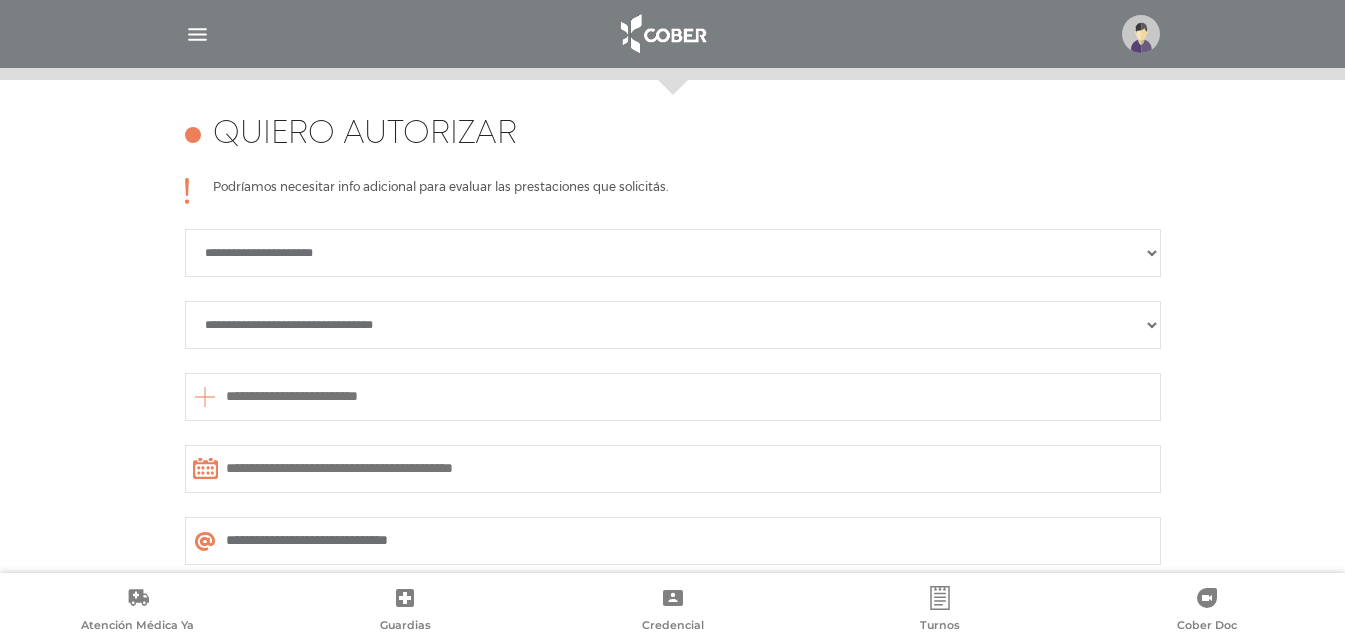 scroll, scrollTop: 888, scrollLeft: 0, axis: vertical 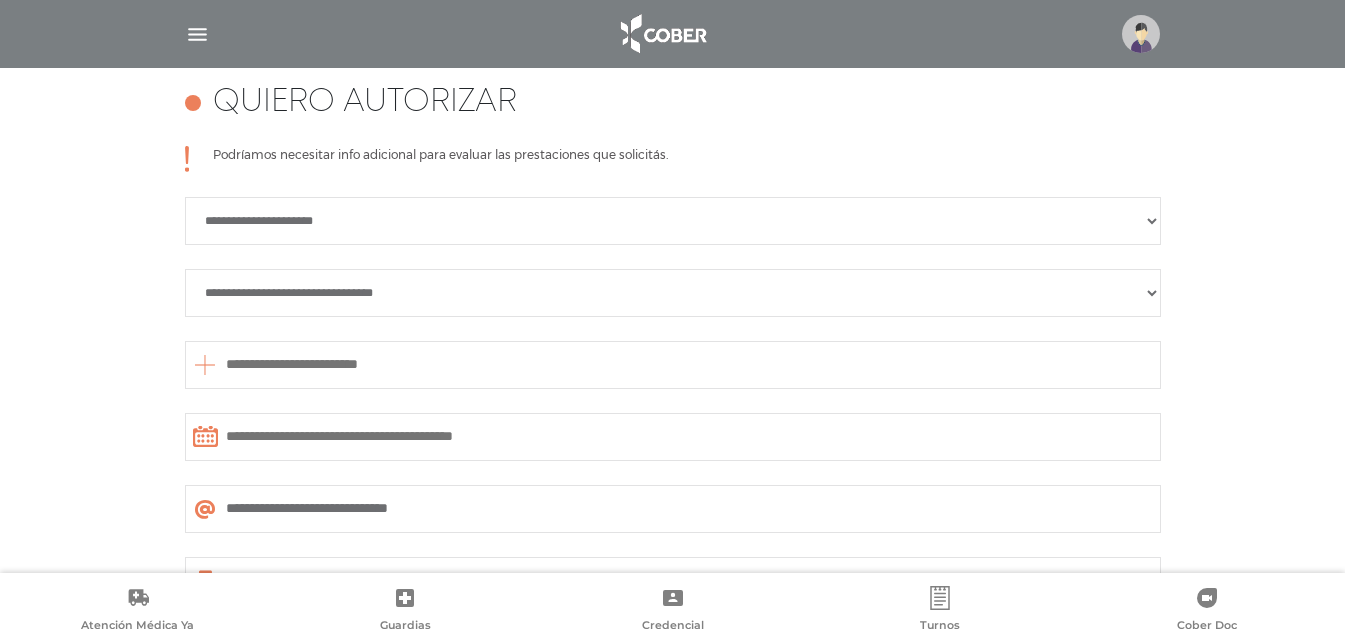 click on "**********" at bounding box center (673, 221) 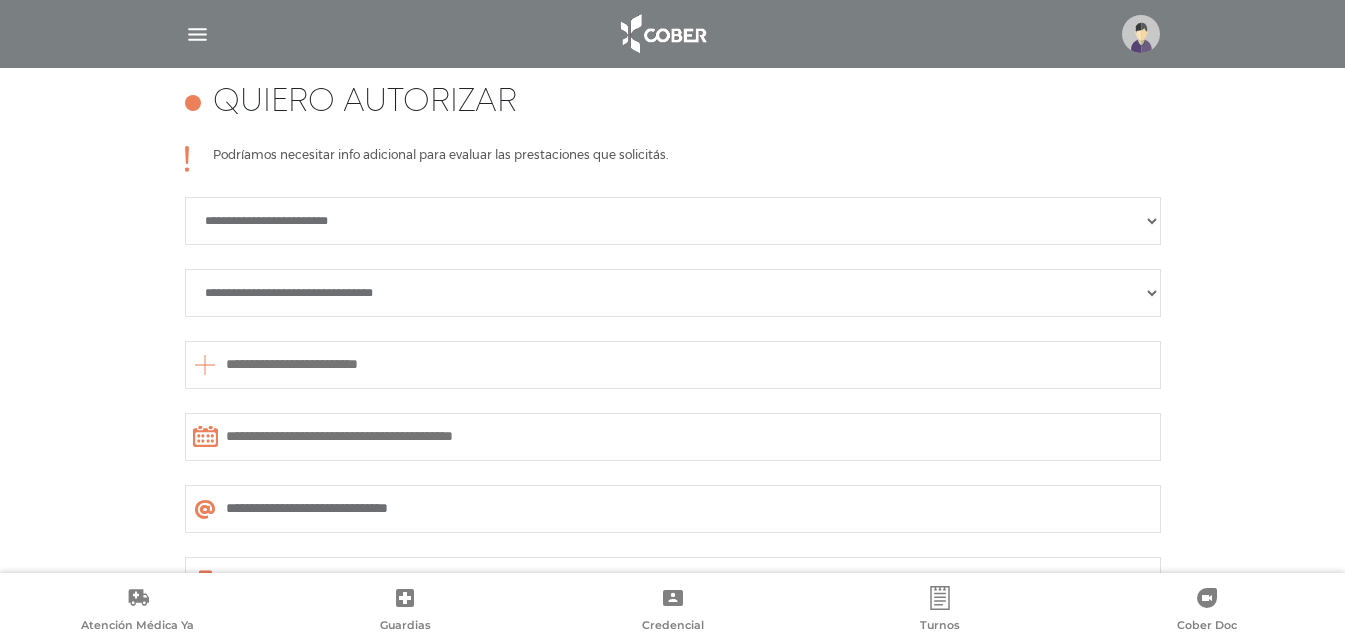 click on "**********" at bounding box center (673, 293) 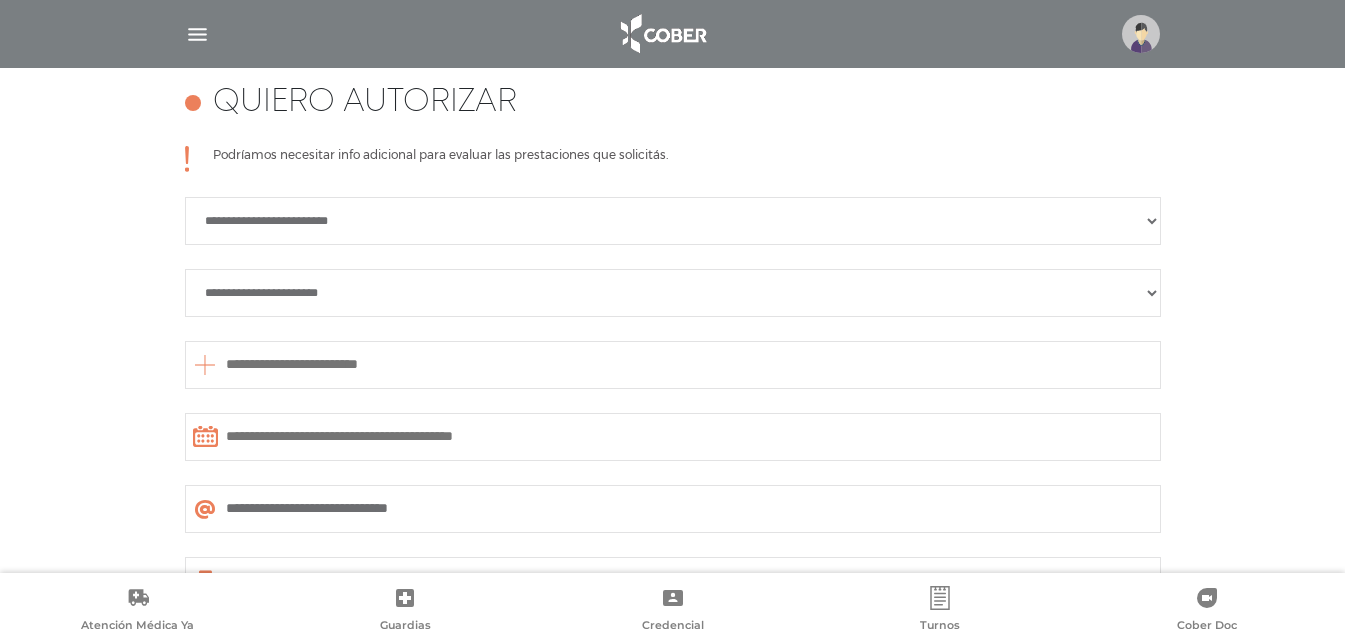 click on "**********" at bounding box center (673, 293) 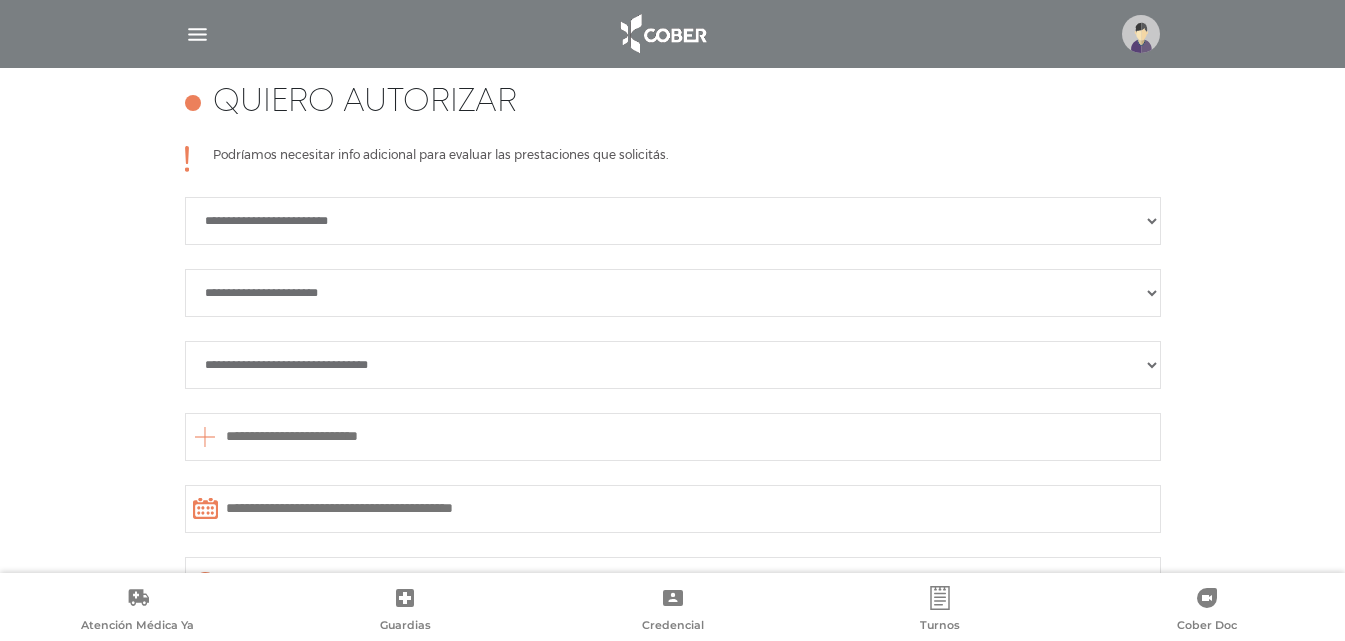 click on "**********" at bounding box center [673, 365] 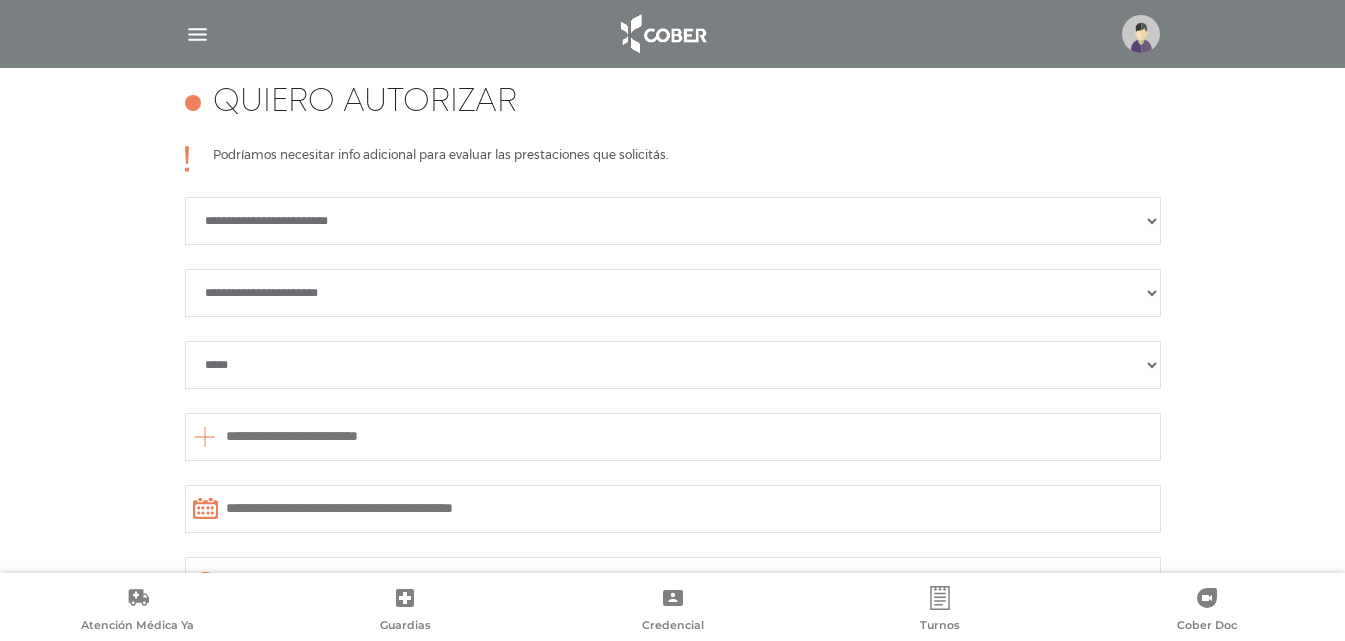 click at bounding box center [673, 437] 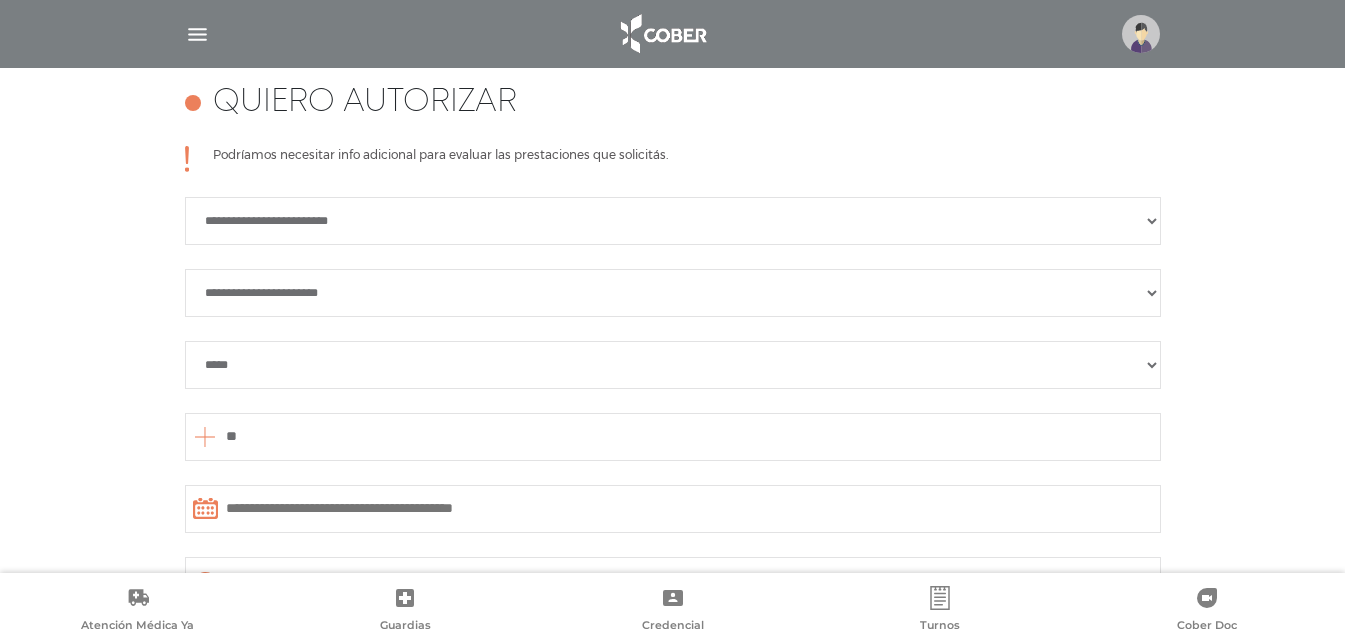 type on "*" 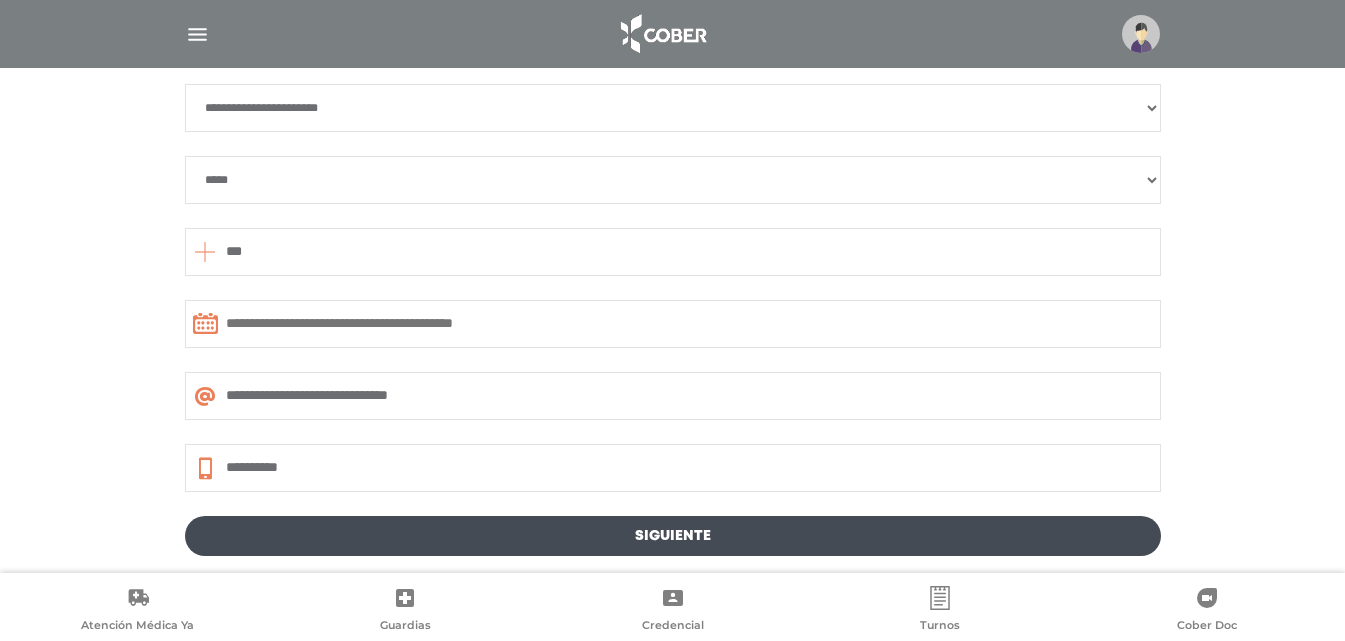 scroll, scrollTop: 1088, scrollLeft: 0, axis: vertical 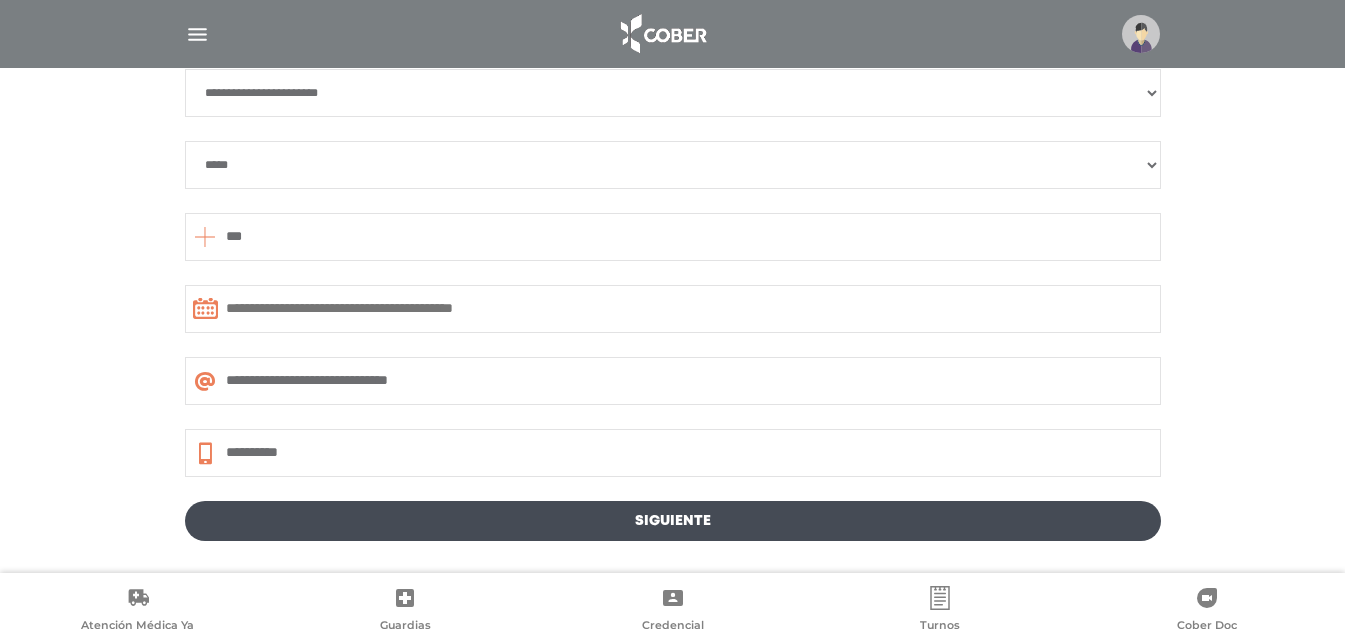 type on "***" 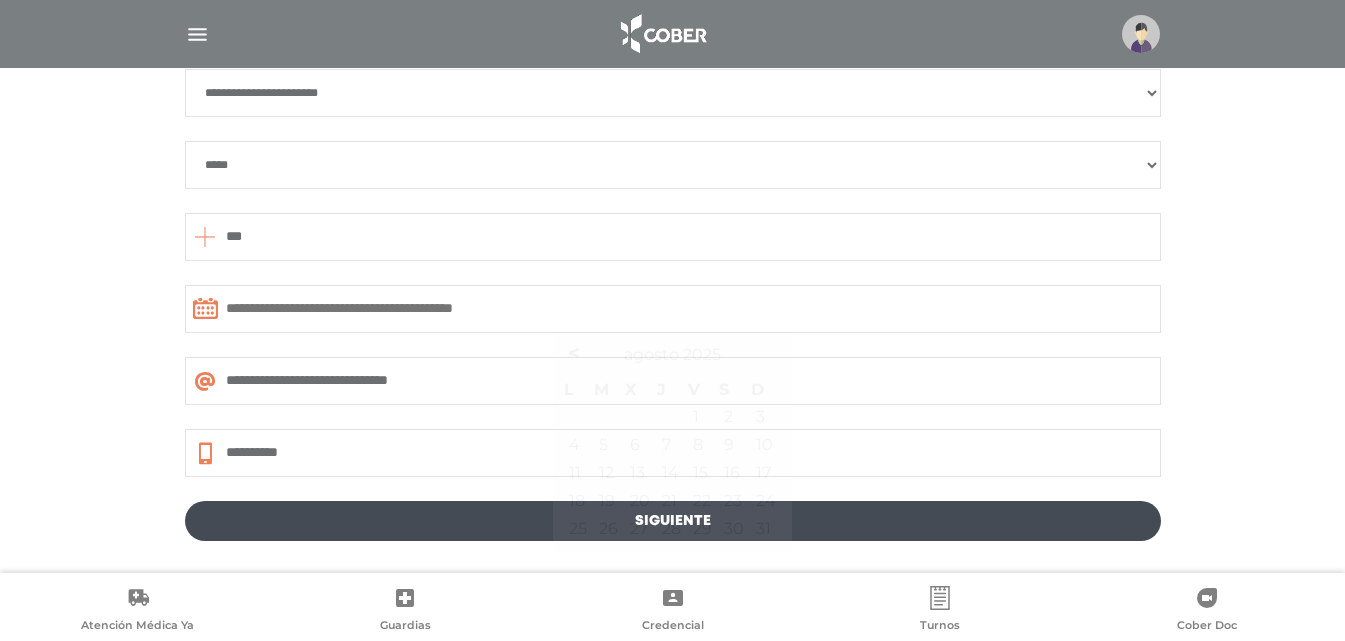 click at bounding box center (673, 309) 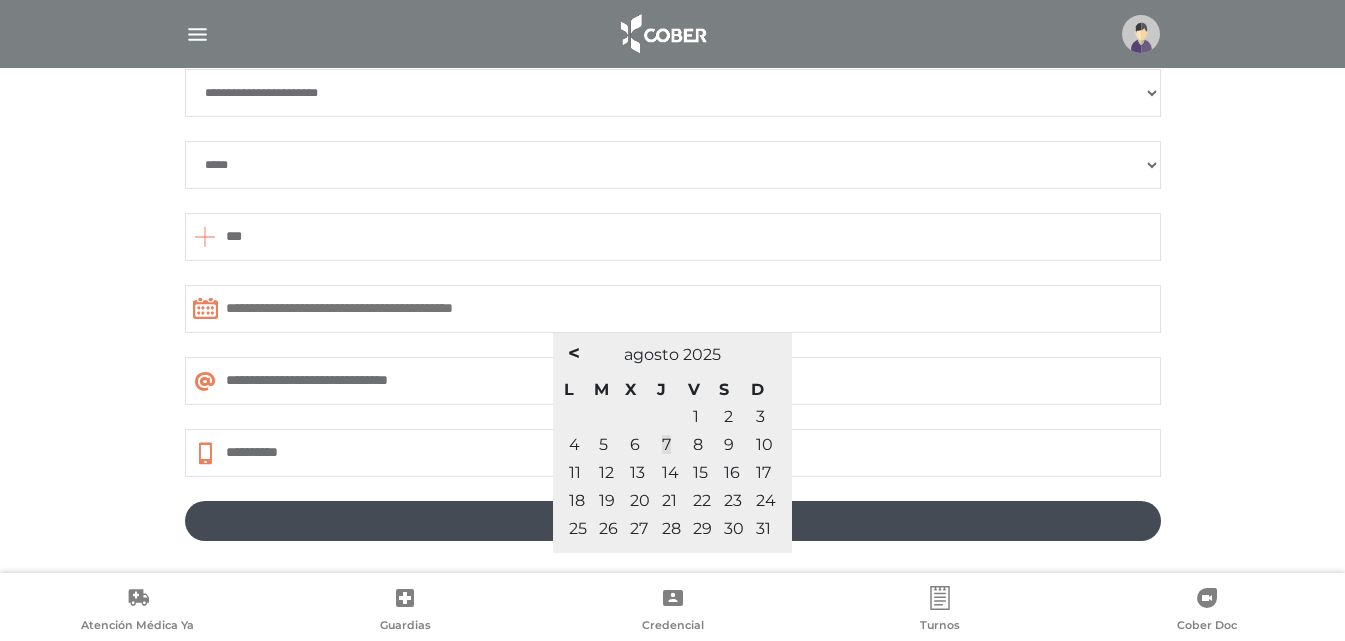 click at bounding box center [673, 309] 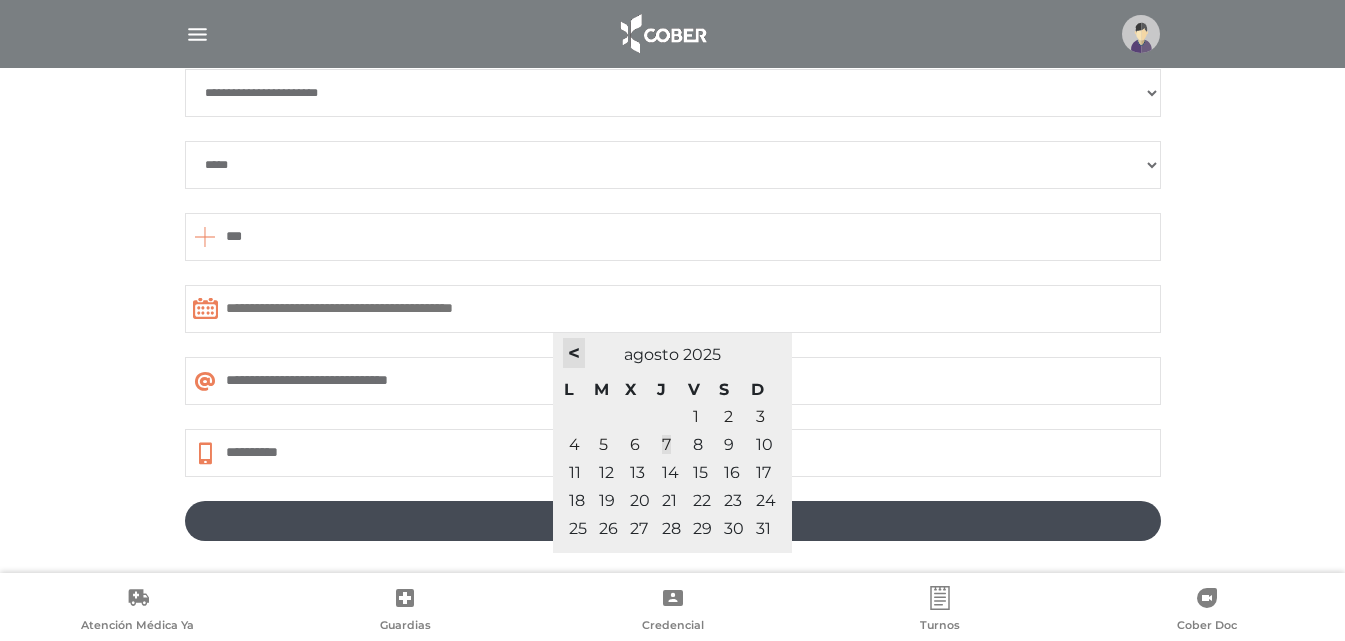 click on "<" at bounding box center [574, 353] 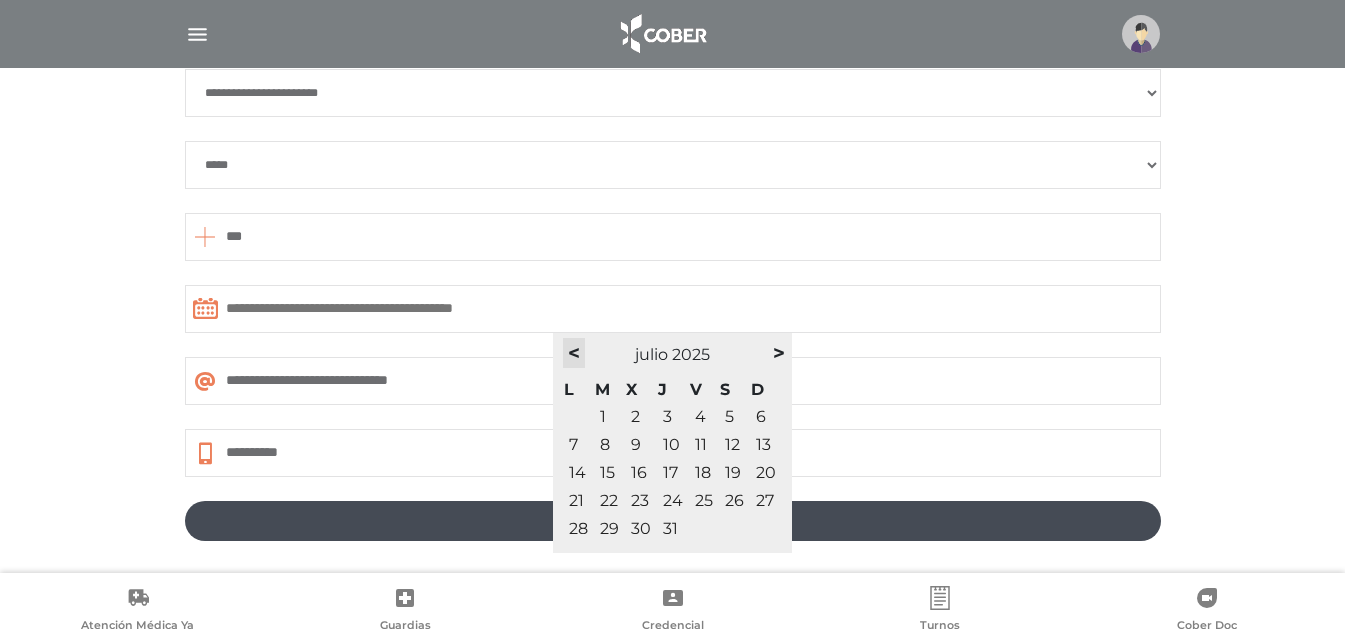 click on "<" at bounding box center [574, 353] 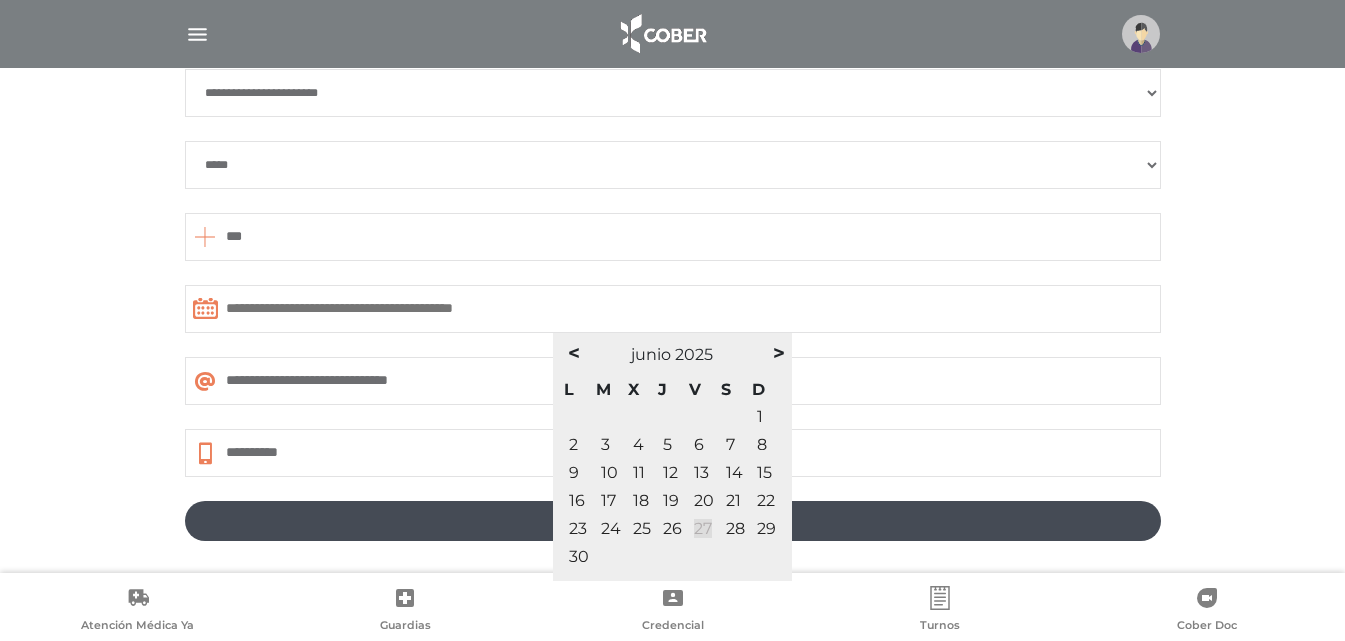 click on "27" at bounding box center (703, 528) 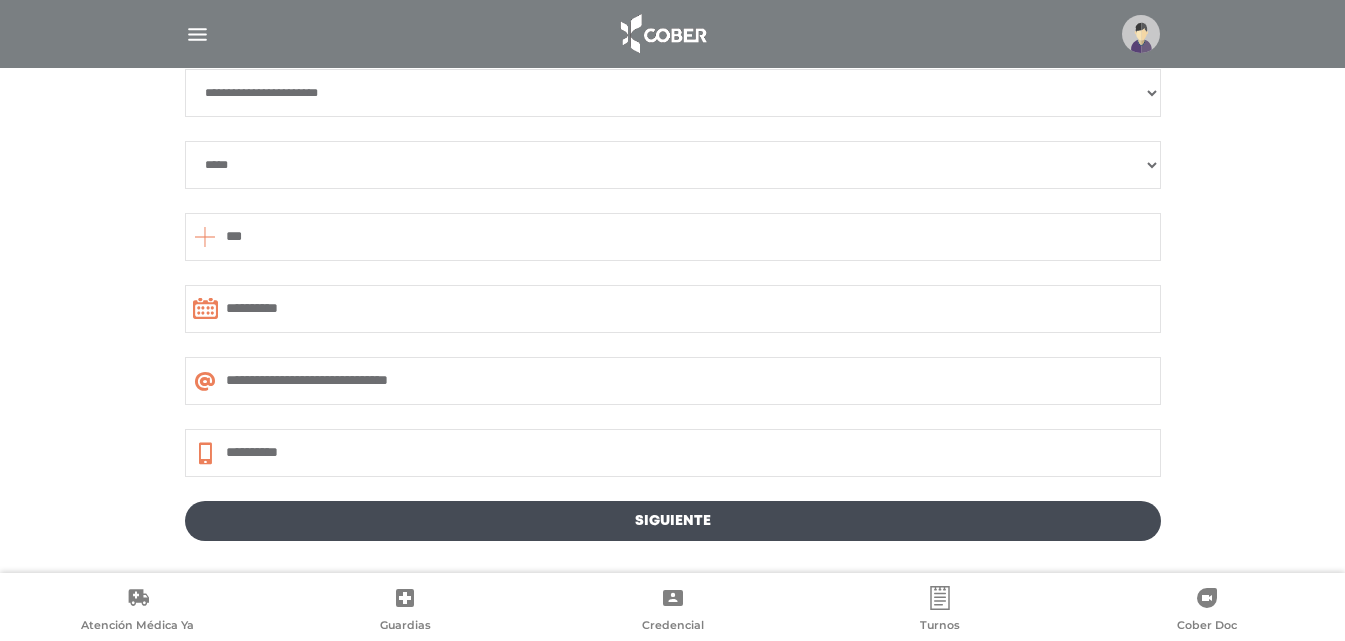 click on "Siguiente" at bounding box center [673, 521] 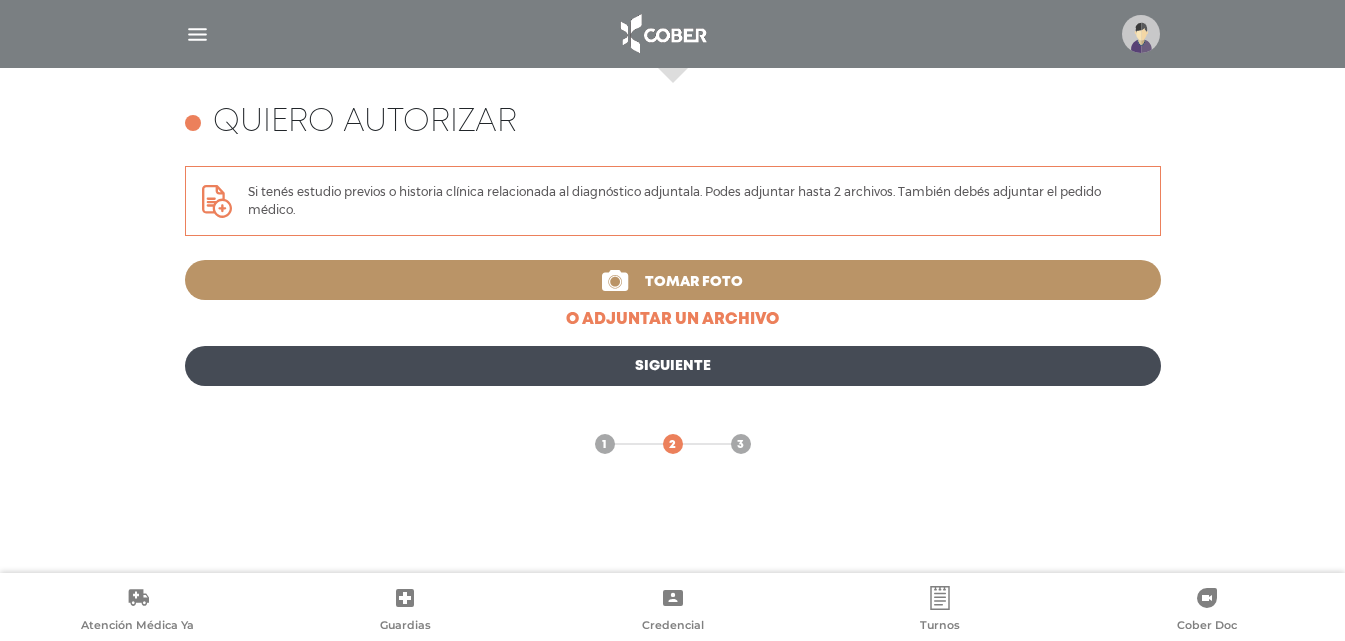 scroll, scrollTop: 713, scrollLeft: 0, axis: vertical 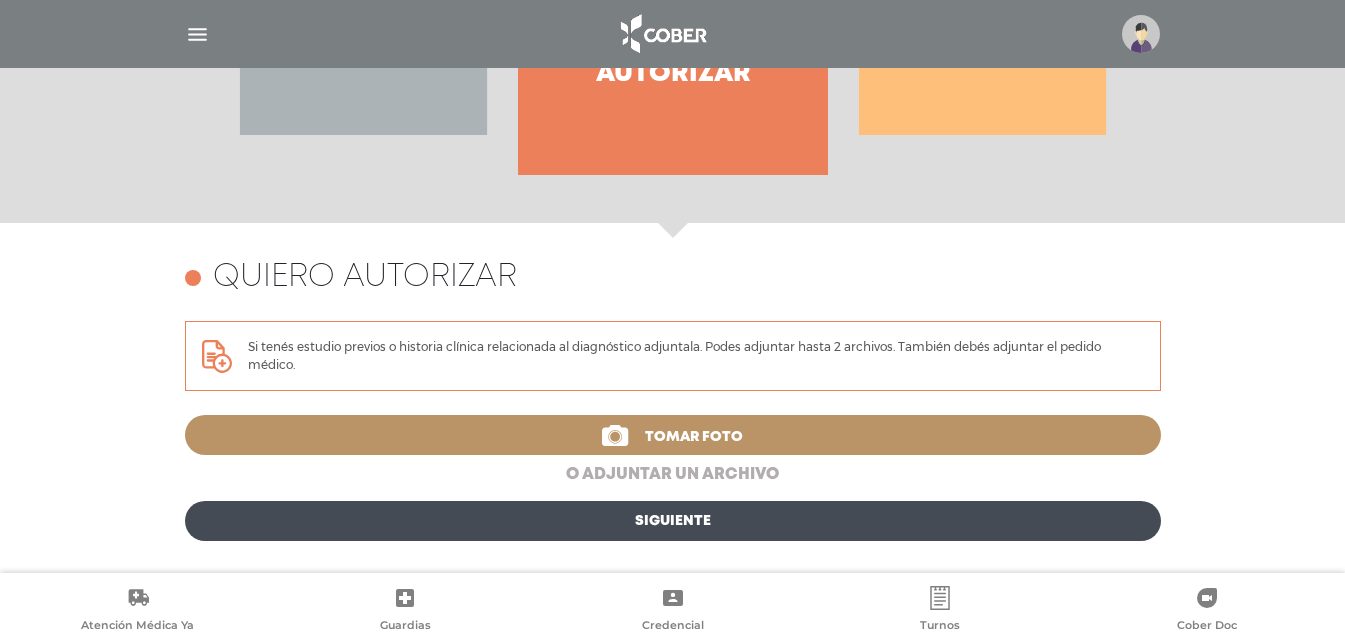 click on "o adjuntar un archivo" at bounding box center (673, 475) 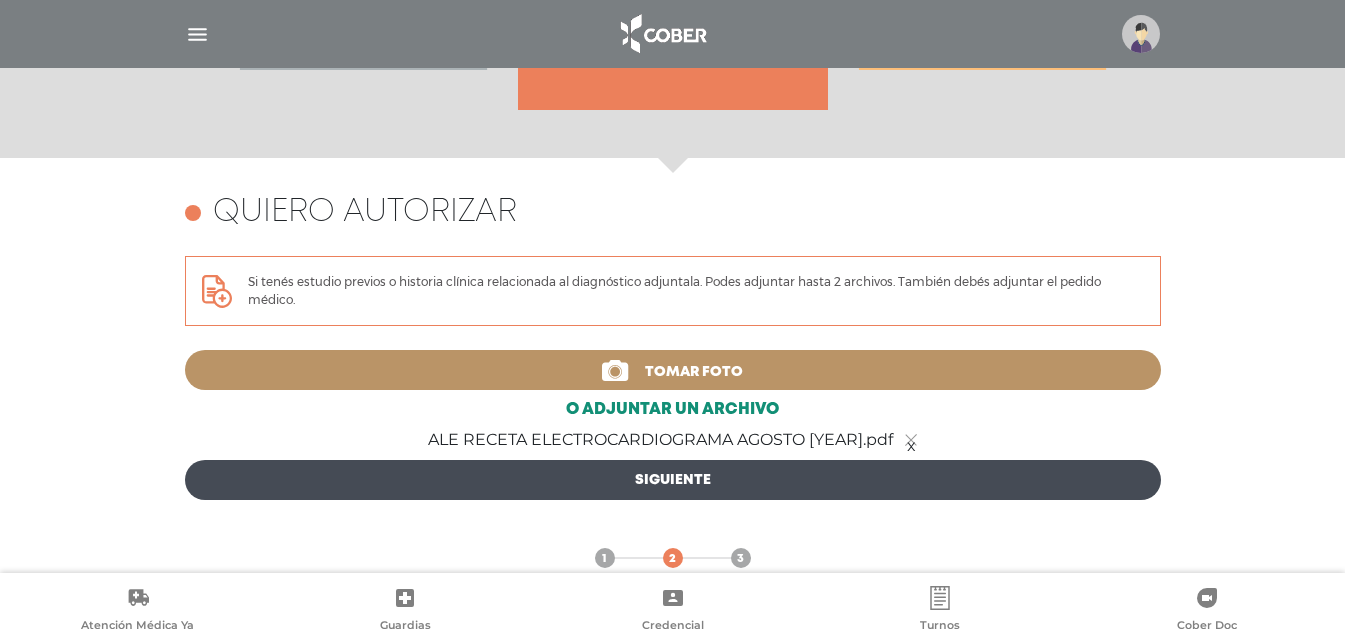 scroll, scrollTop: 868, scrollLeft: 0, axis: vertical 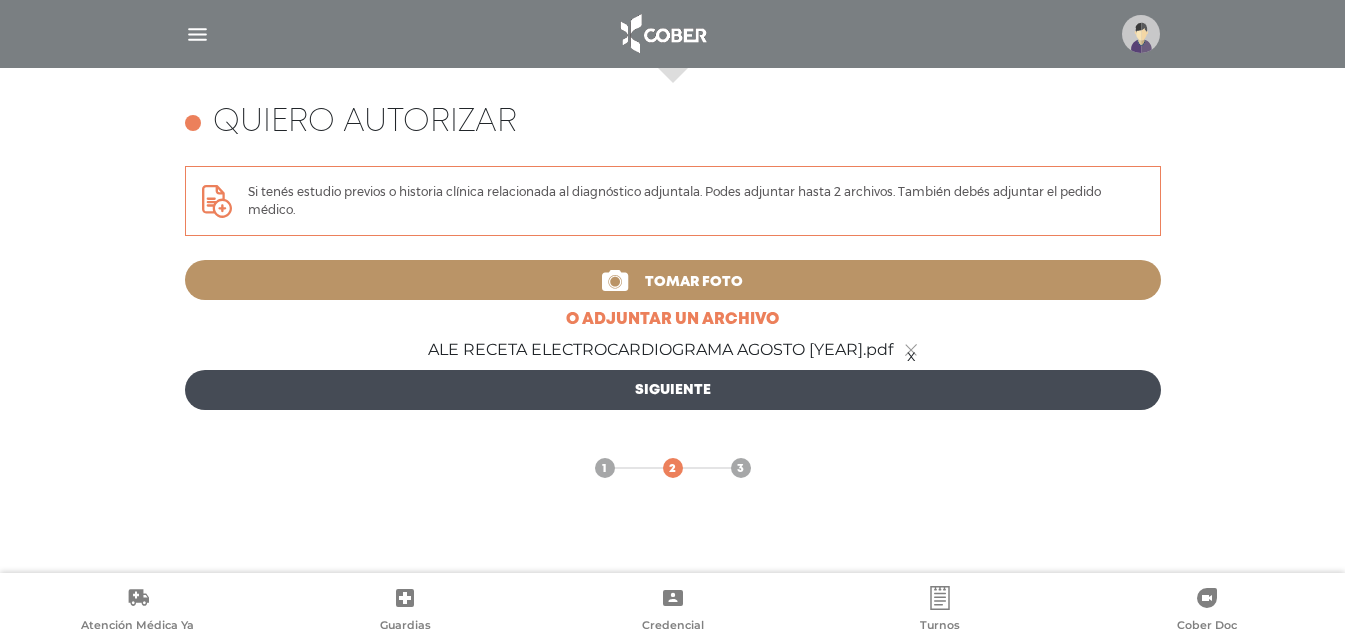 click on "Siguiente" at bounding box center (673, 390) 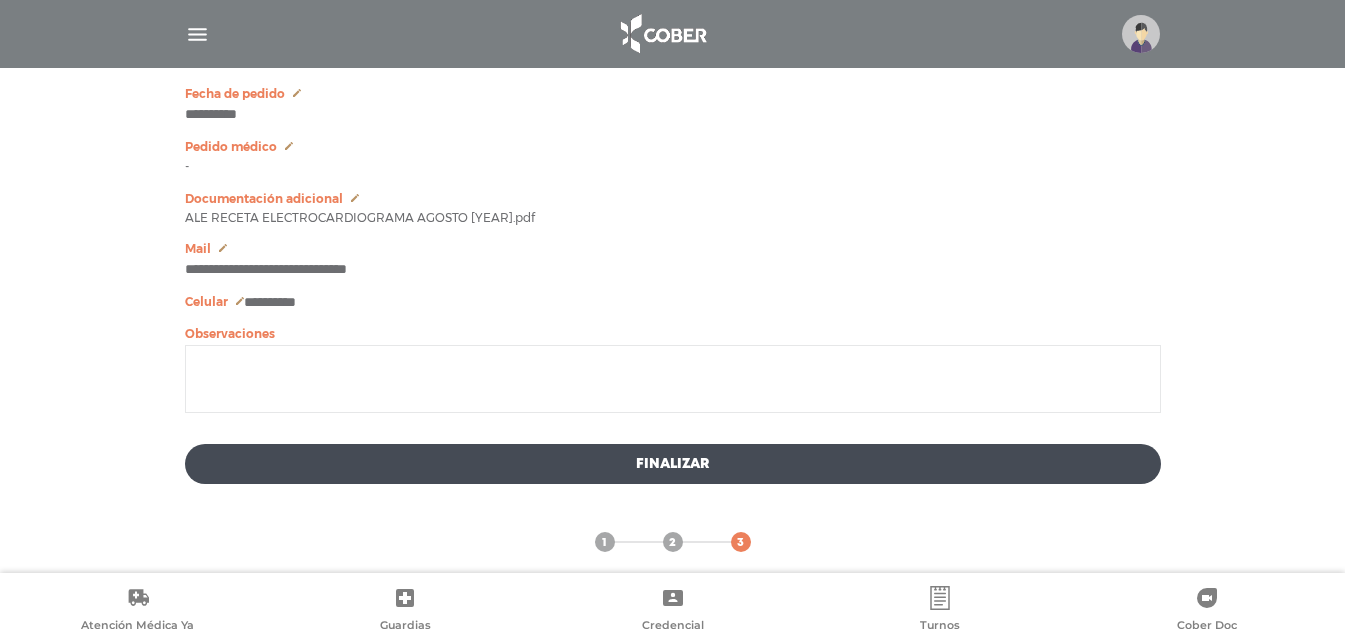 scroll, scrollTop: 1254, scrollLeft: 0, axis: vertical 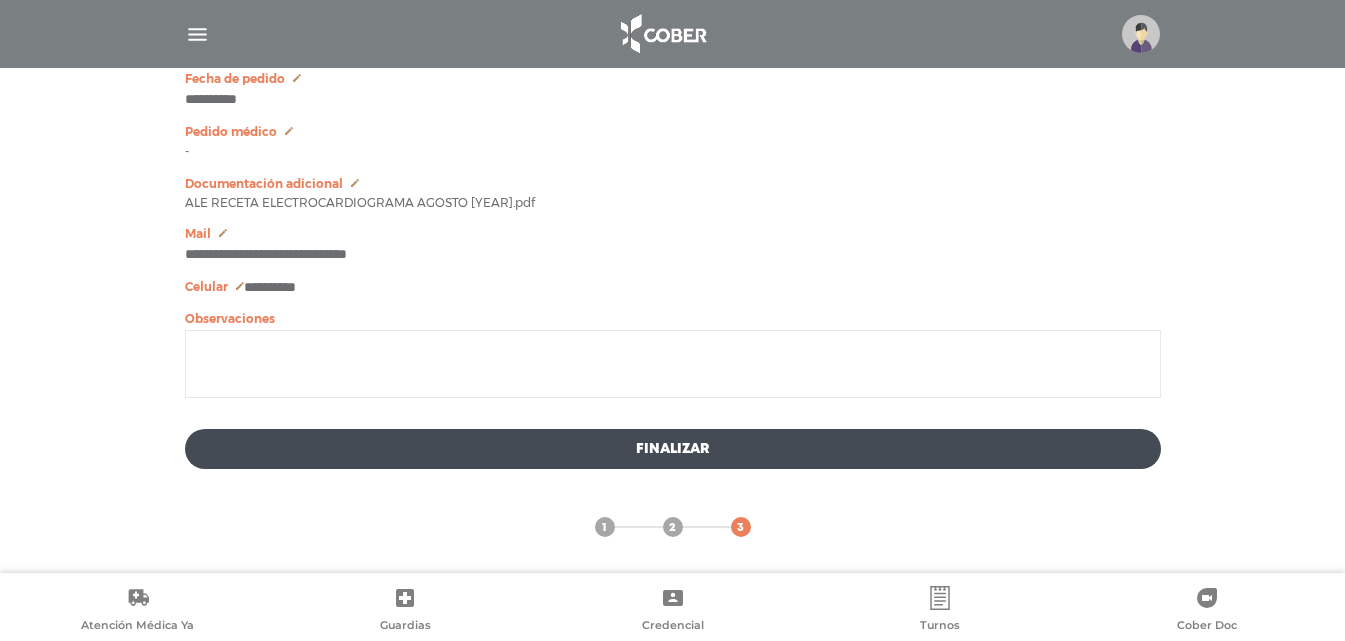 click on "Finalizar" at bounding box center [673, 449] 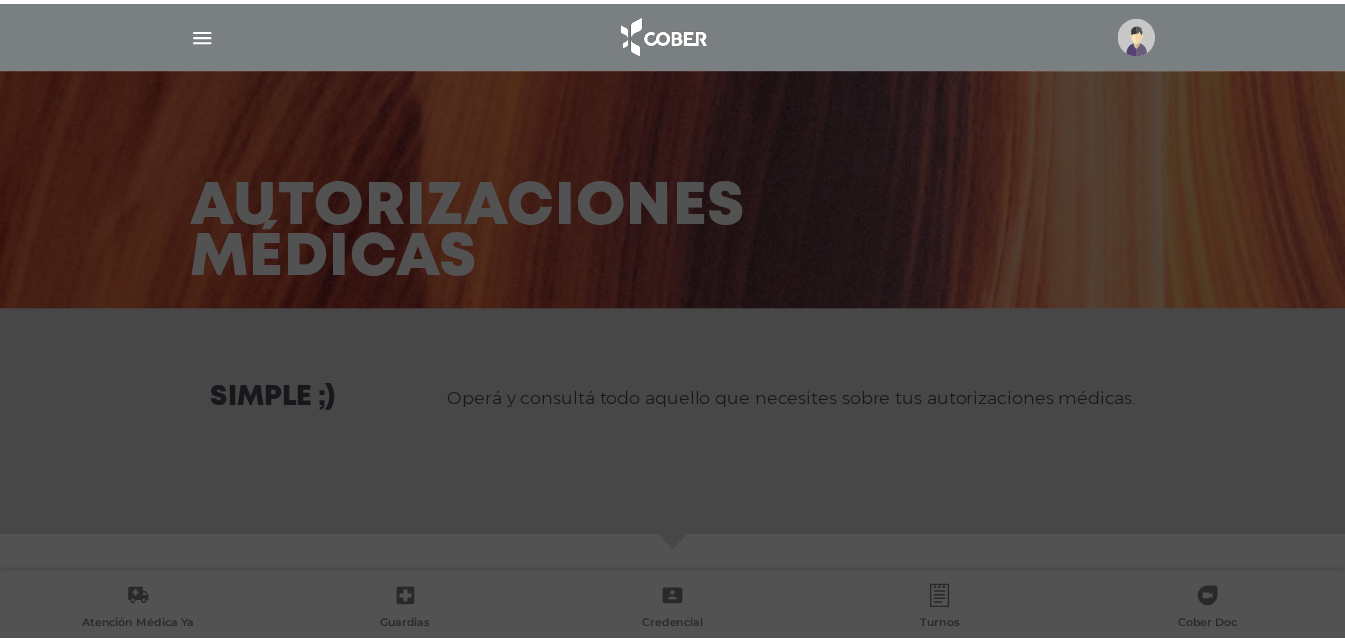 scroll, scrollTop: 0, scrollLeft: 0, axis: both 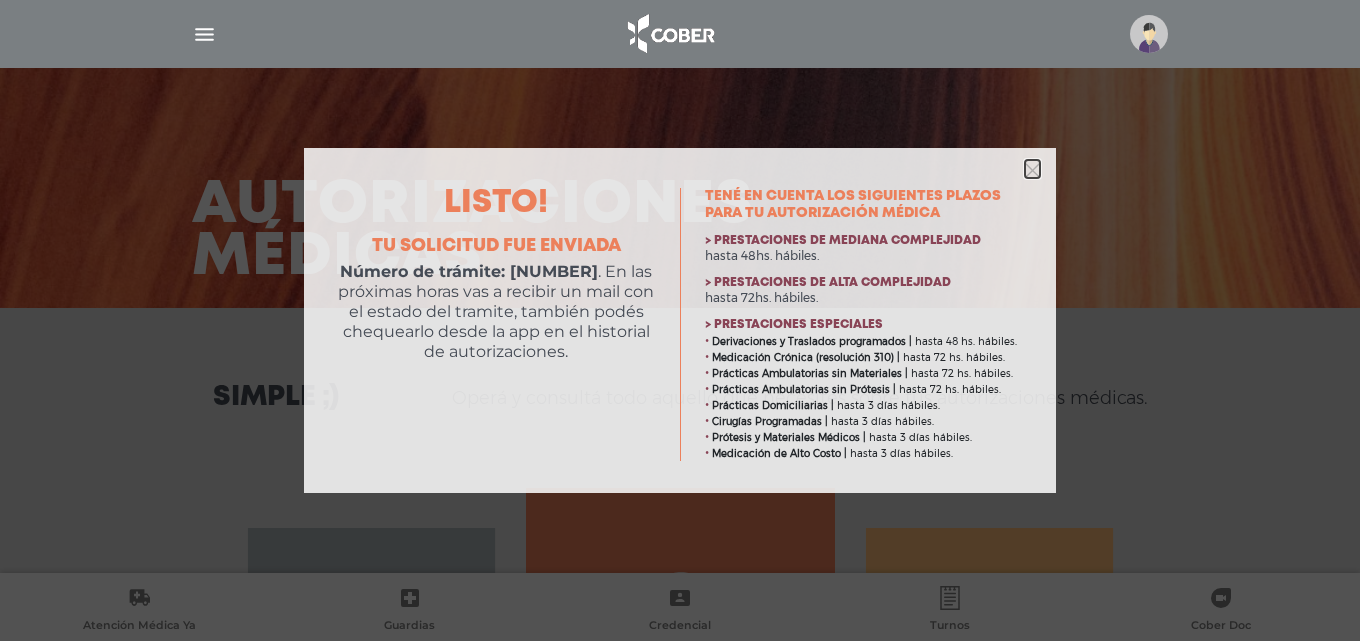 click 